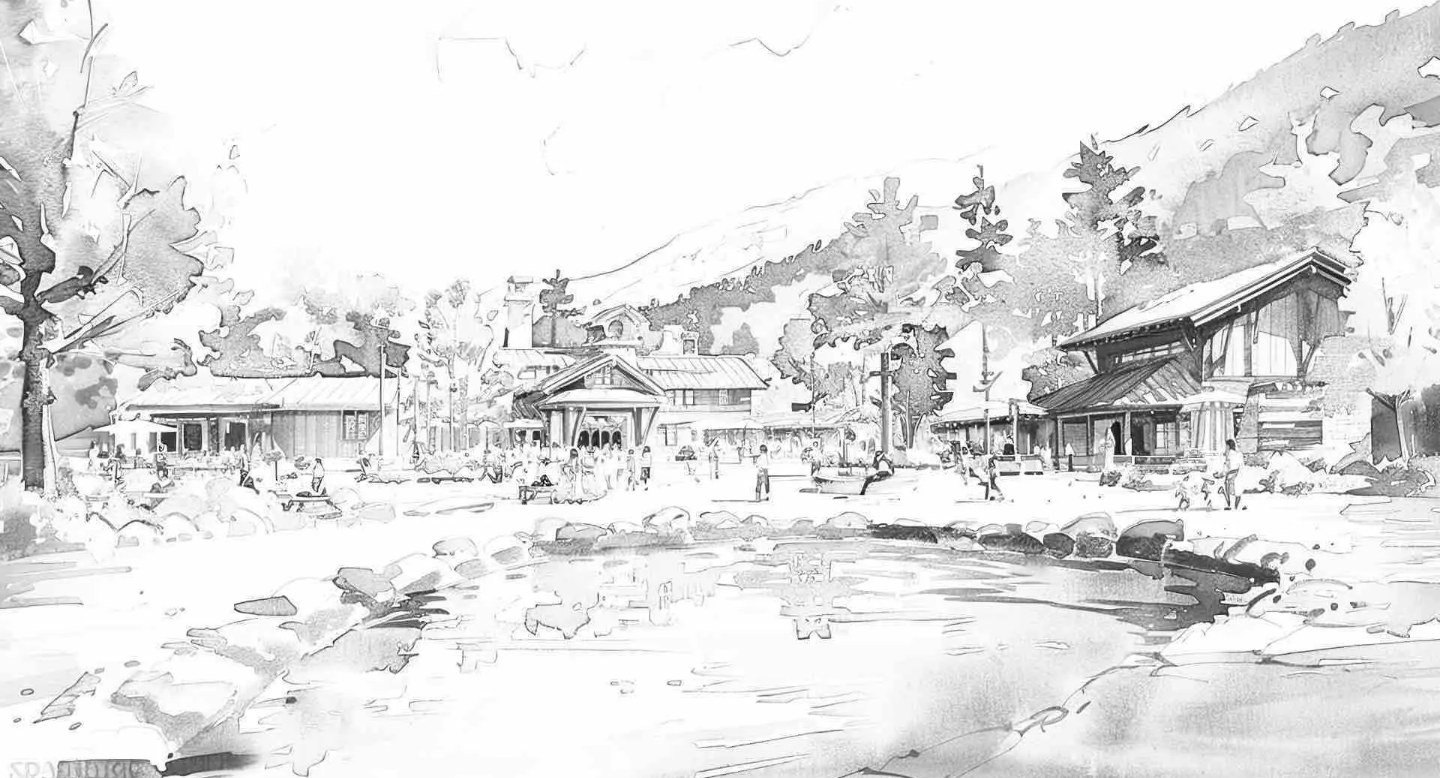 scroll, scrollTop: 1808, scrollLeft: 0, axis: vertical 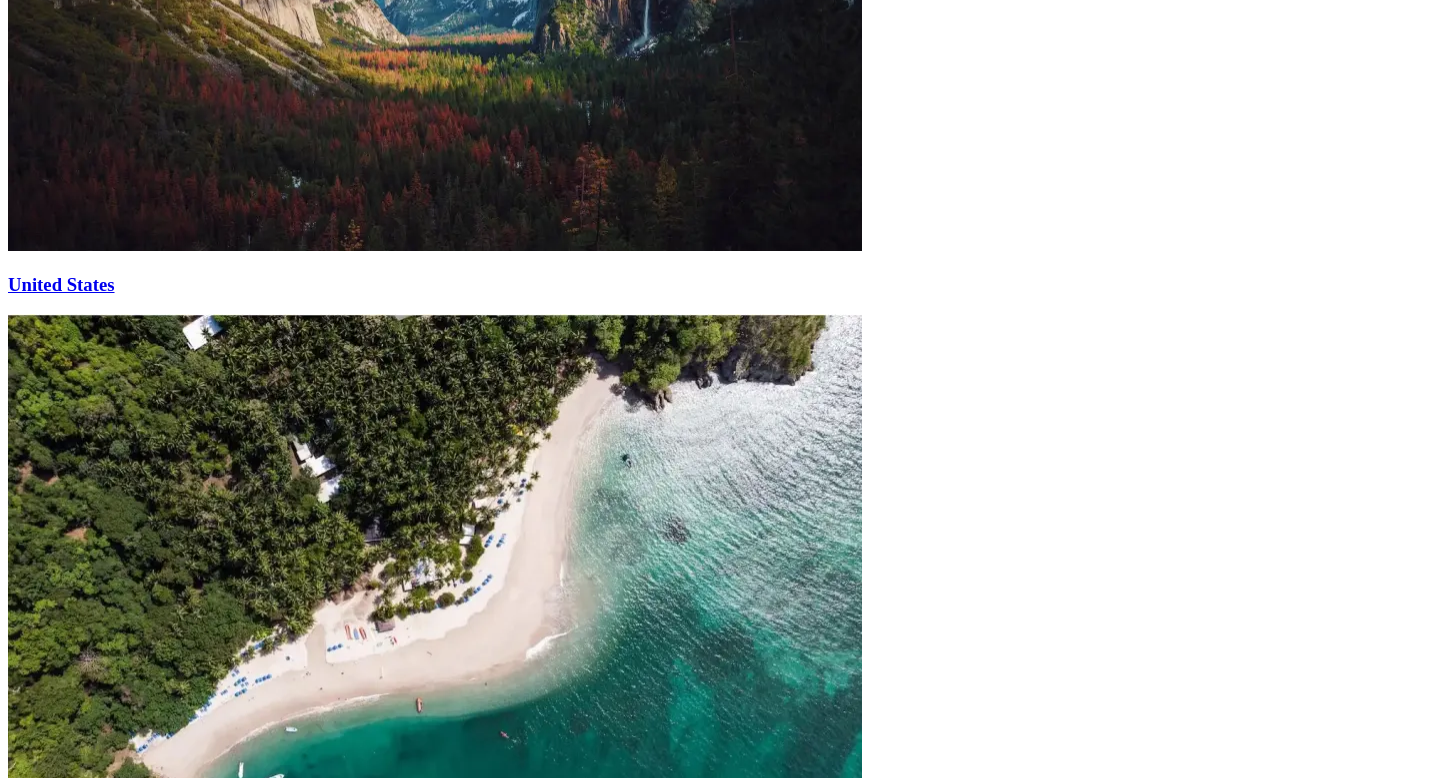 click at bounding box center [54, 5841] 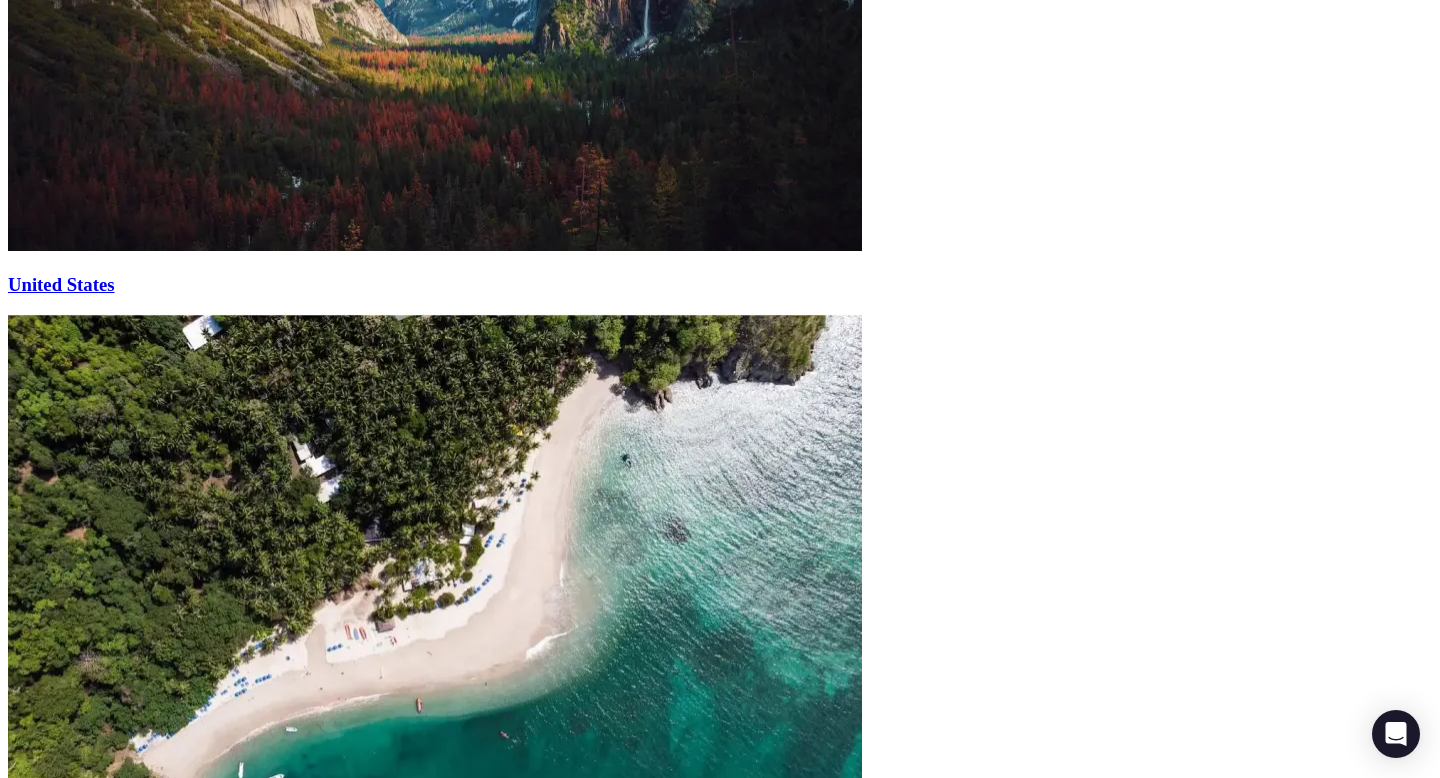 click at bounding box center [54, 5841] 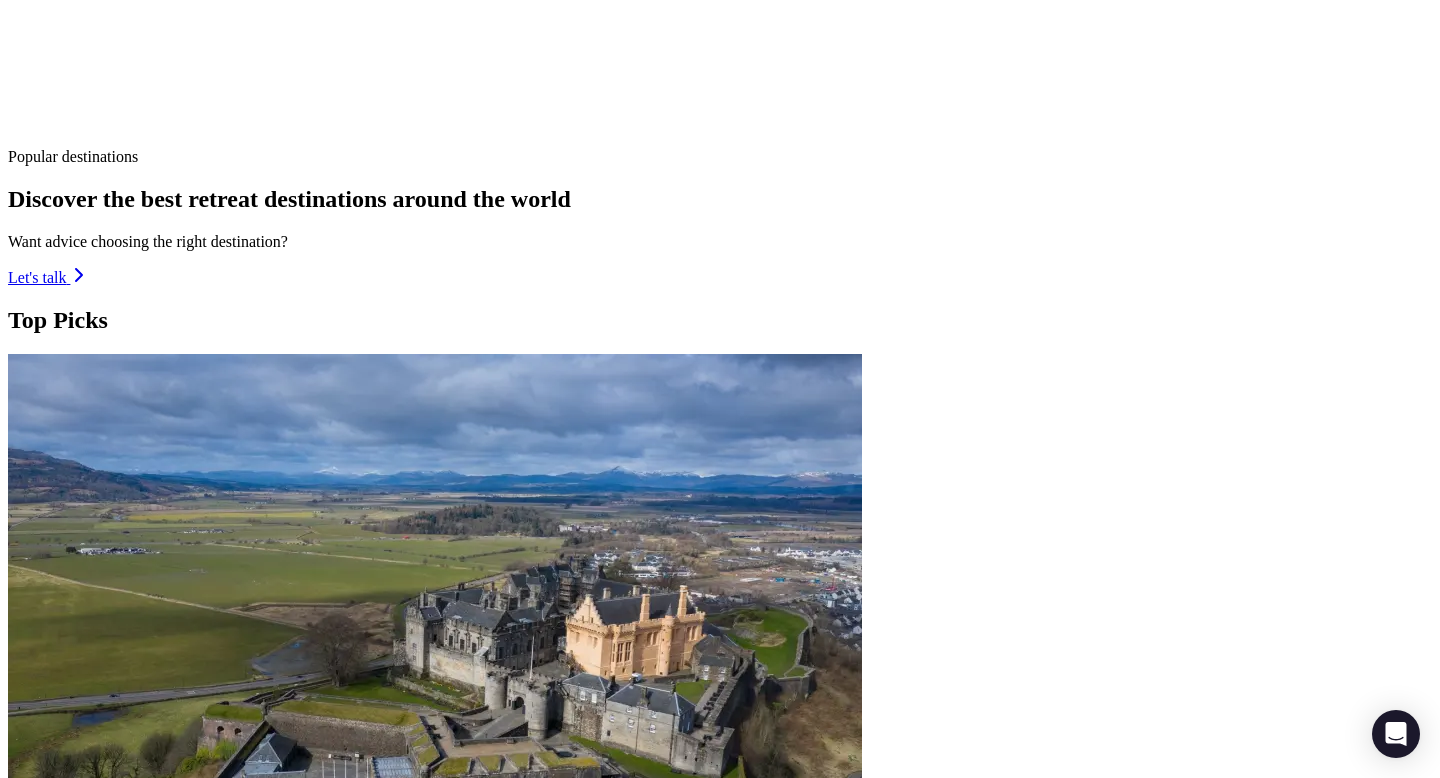 click at bounding box center [54, 7115] 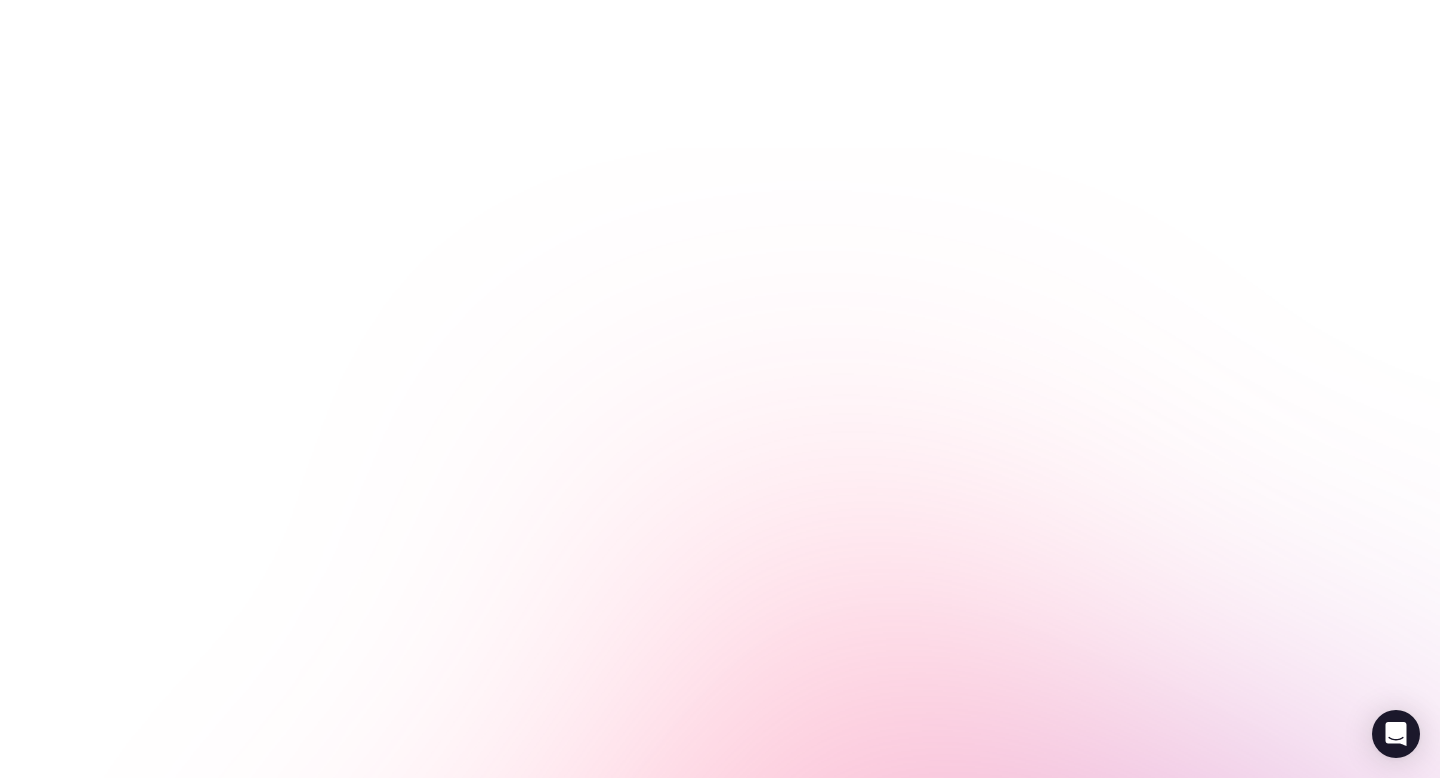 scroll, scrollTop: 0, scrollLeft: 0, axis: both 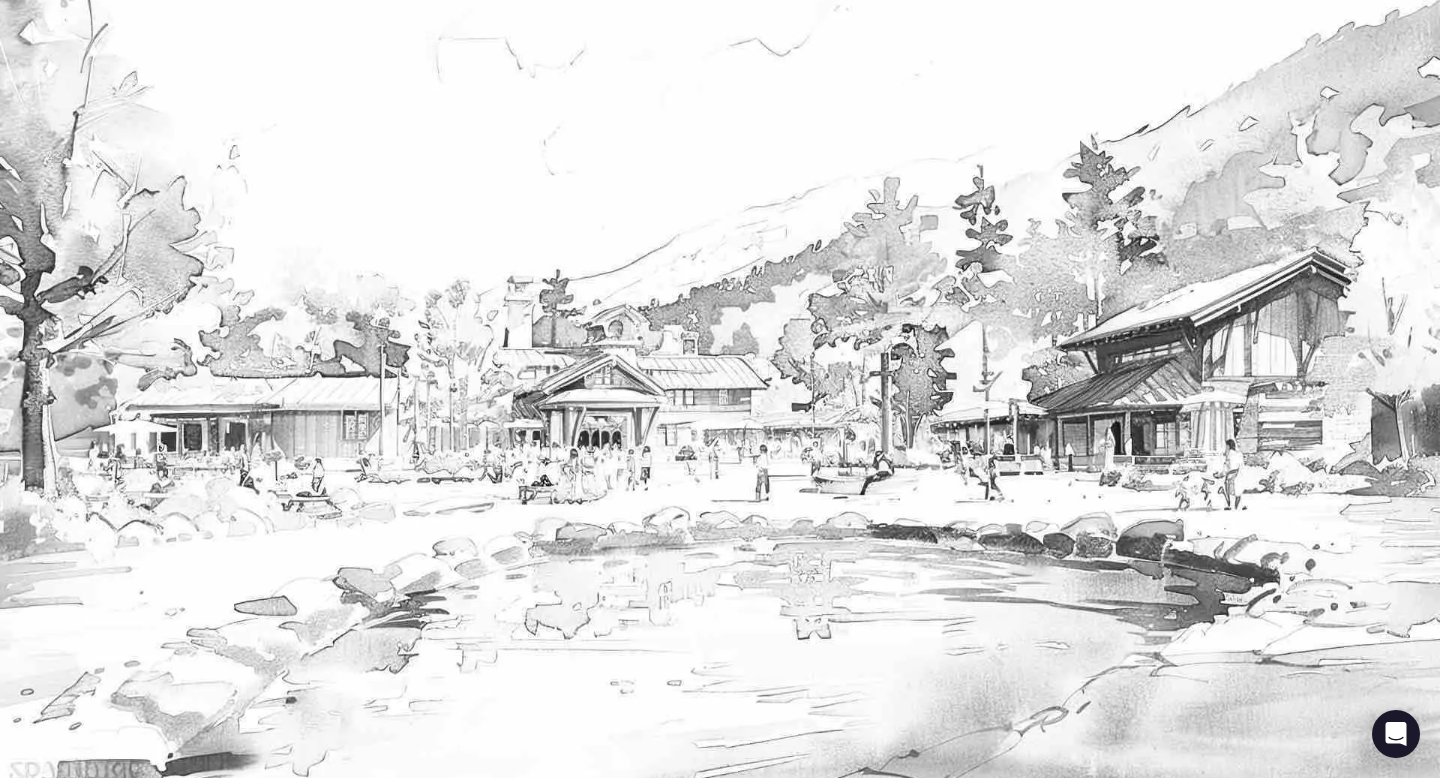 click at bounding box center [720, 389] 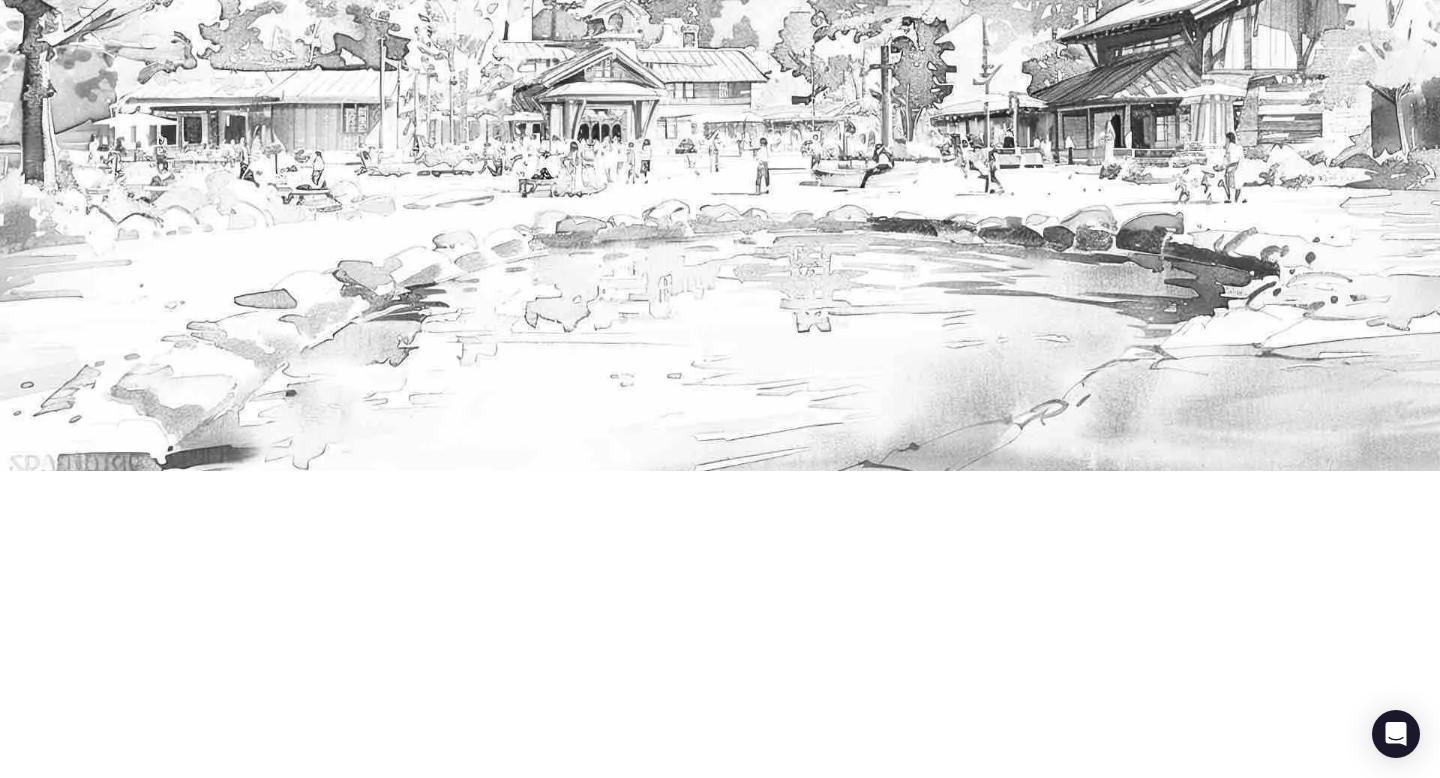 scroll, scrollTop: 0, scrollLeft: 0, axis: both 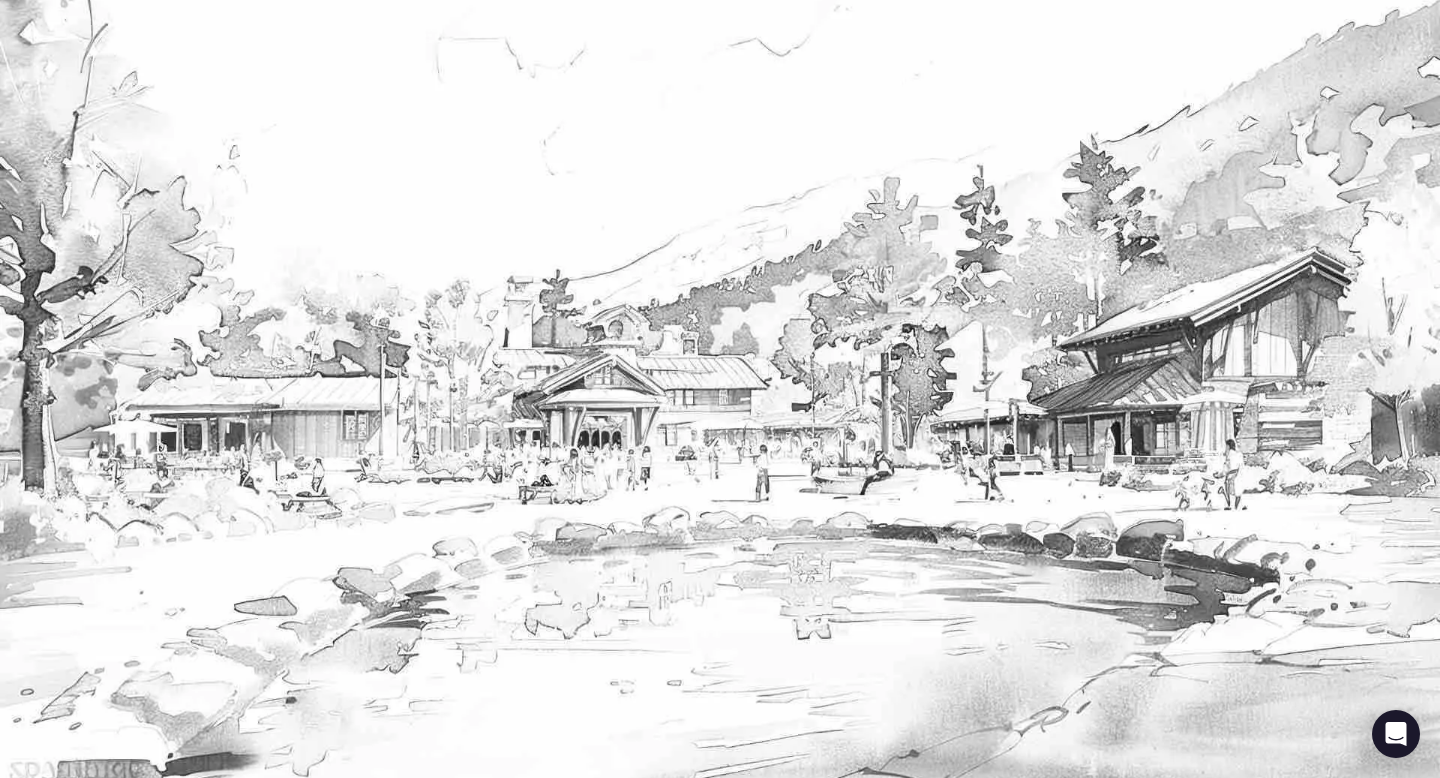 click at bounding box center [79, 473] 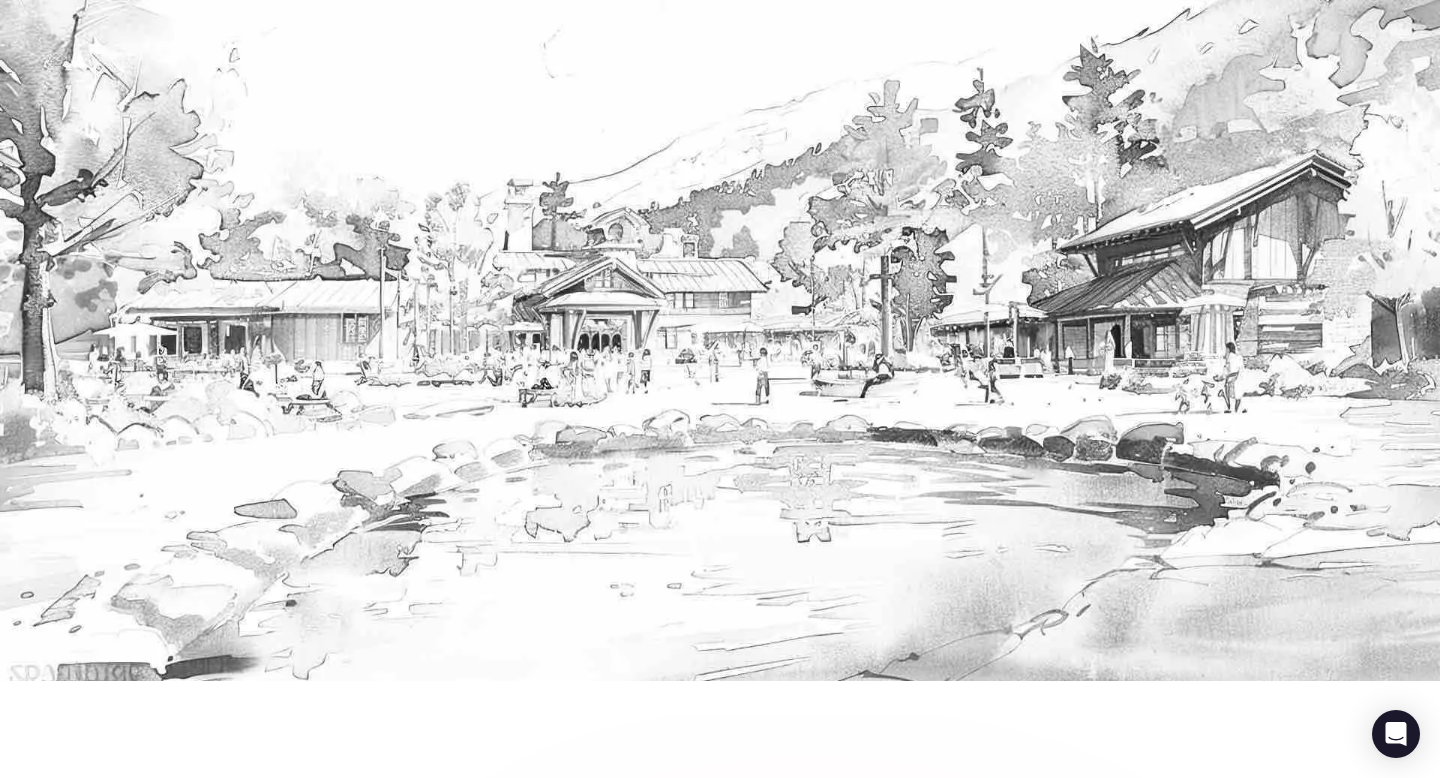 scroll, scrollTop: 0, scrollLeft: 0, axis: both 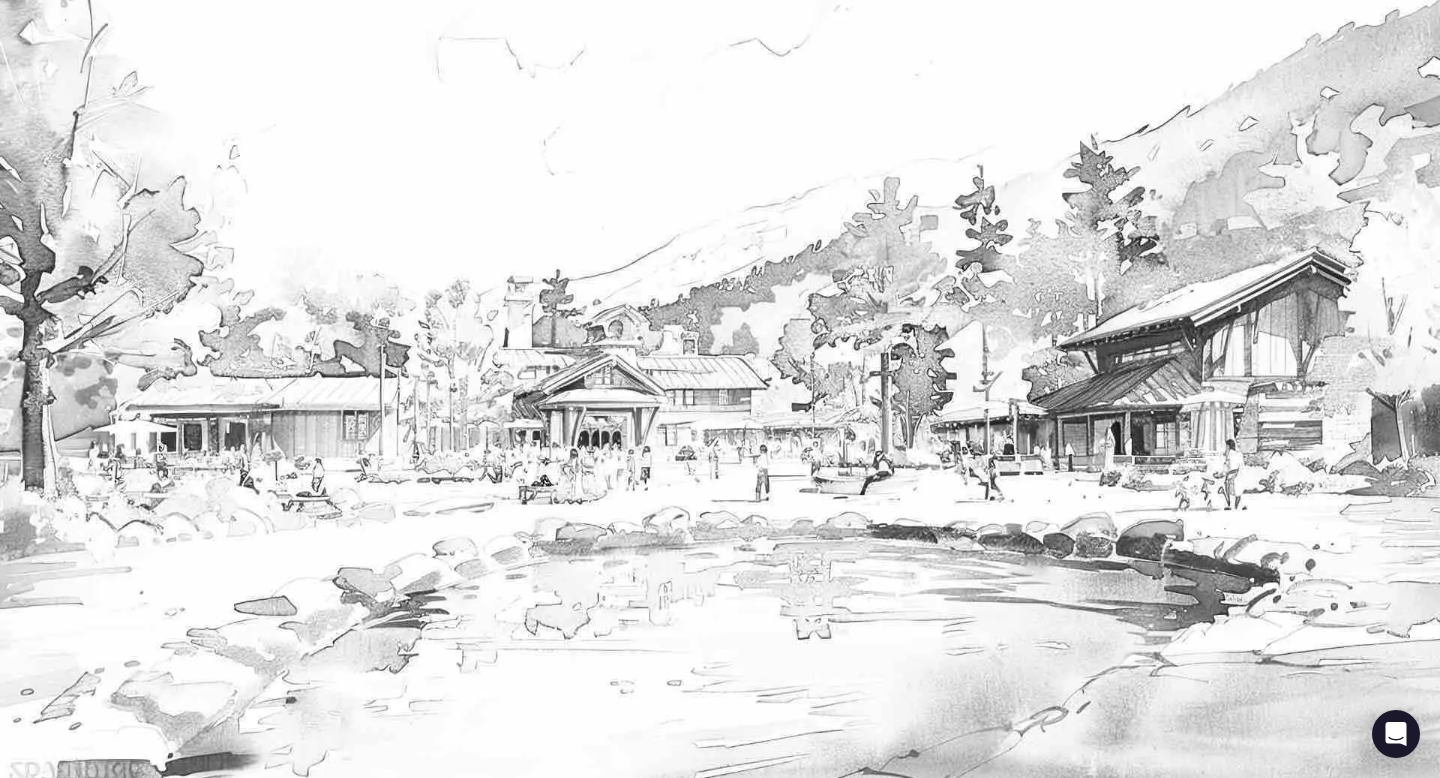 drag, startPoint x: 324, startPoint y: 40, endPoint x: 177, endPoint y: 40, distance: 147 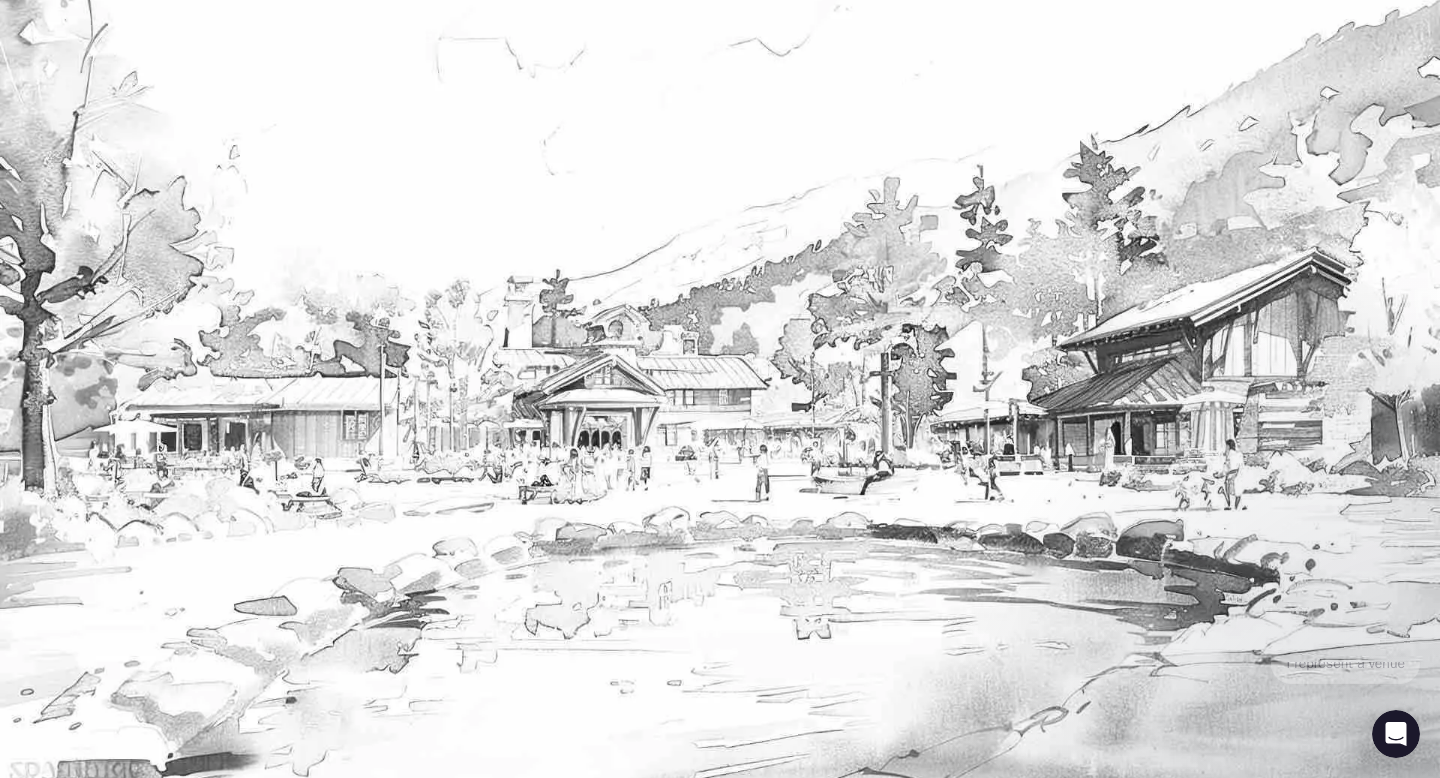scroll, scrollTop: 0, scrollLeft: 0, axis: both 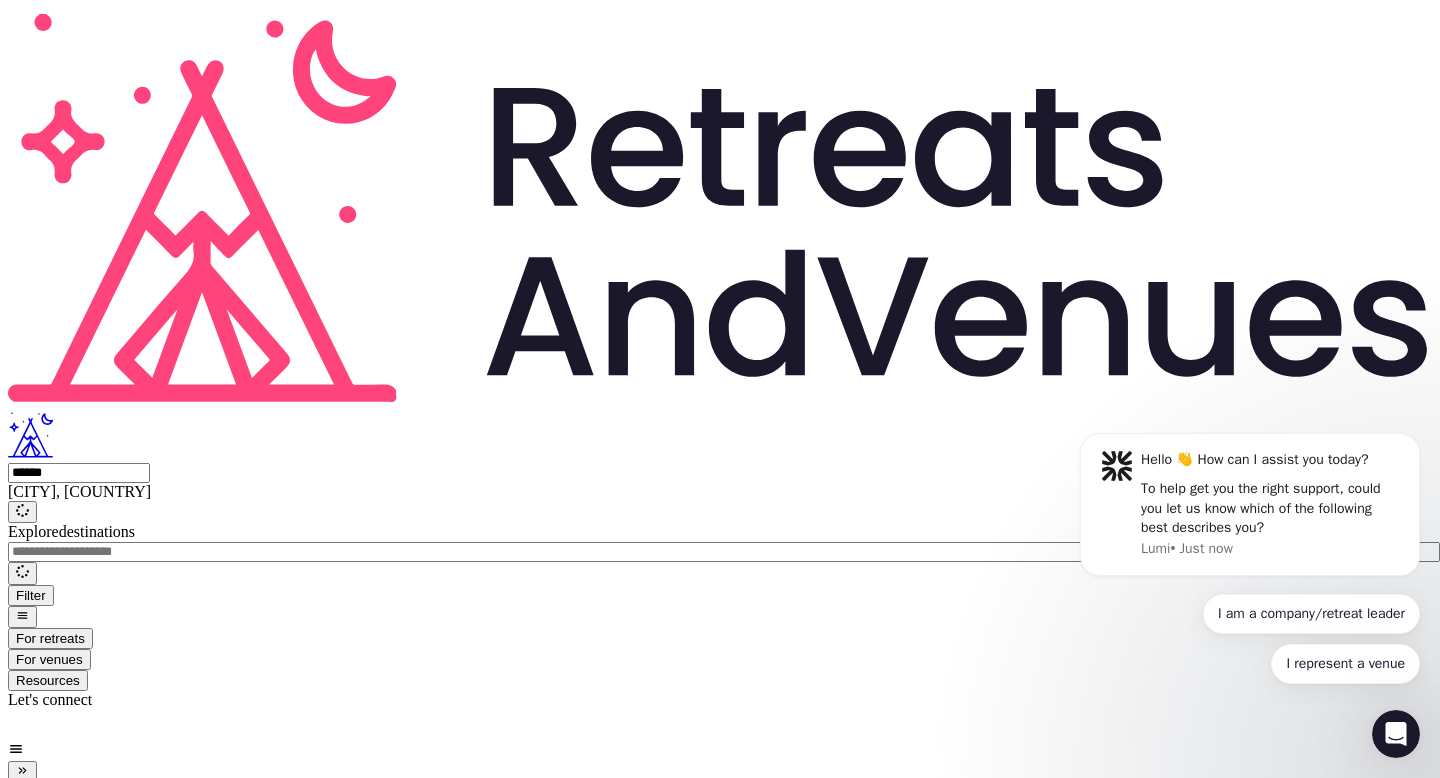 type on "******" 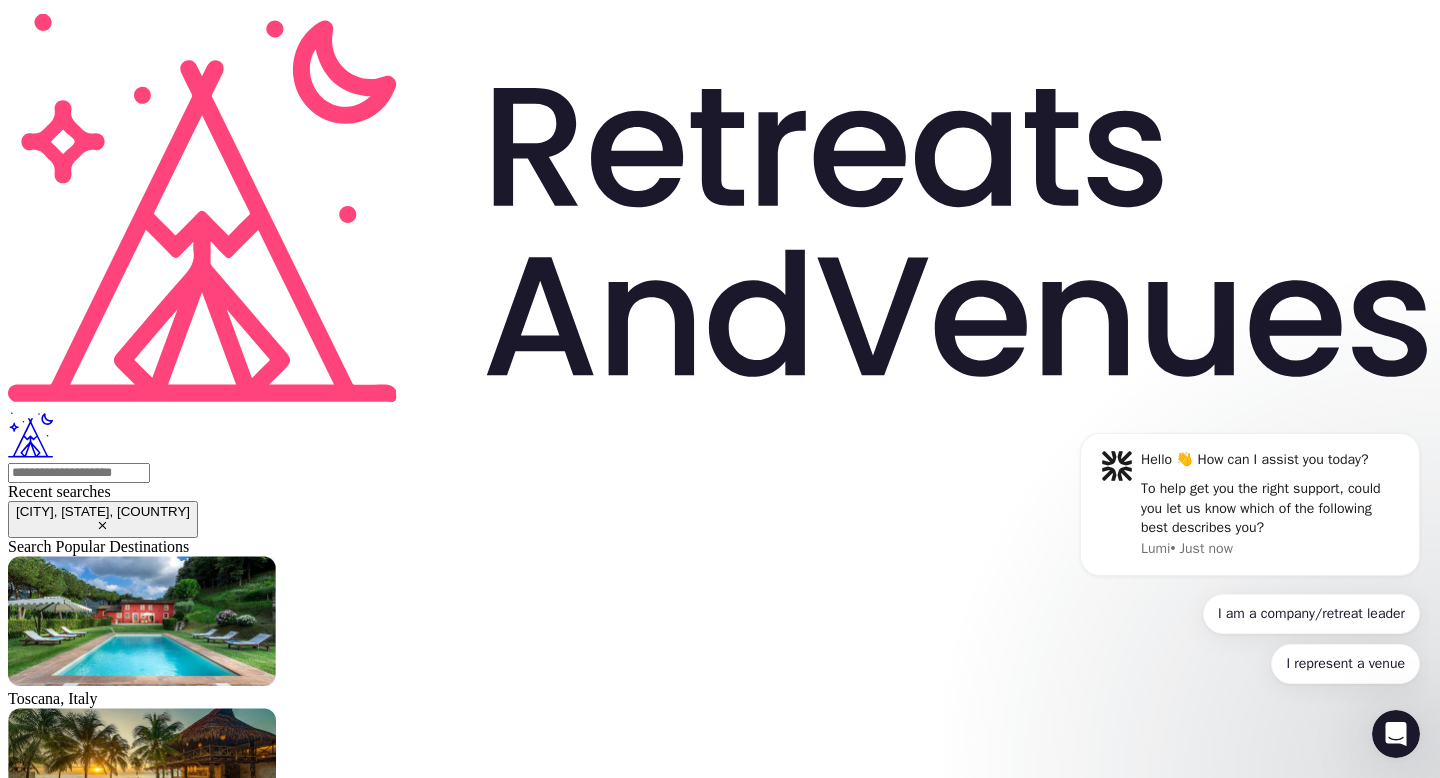 click on "[CITY] , [STATE] , [CITY] [NUMBER] [NUMBER] [NUMBER] [NUMBER] [NUMBER] [NUMBER] Want access to this [ADJECTIVE] venue and others like it? Schedule your free call" at bounding box center [720, 3011] 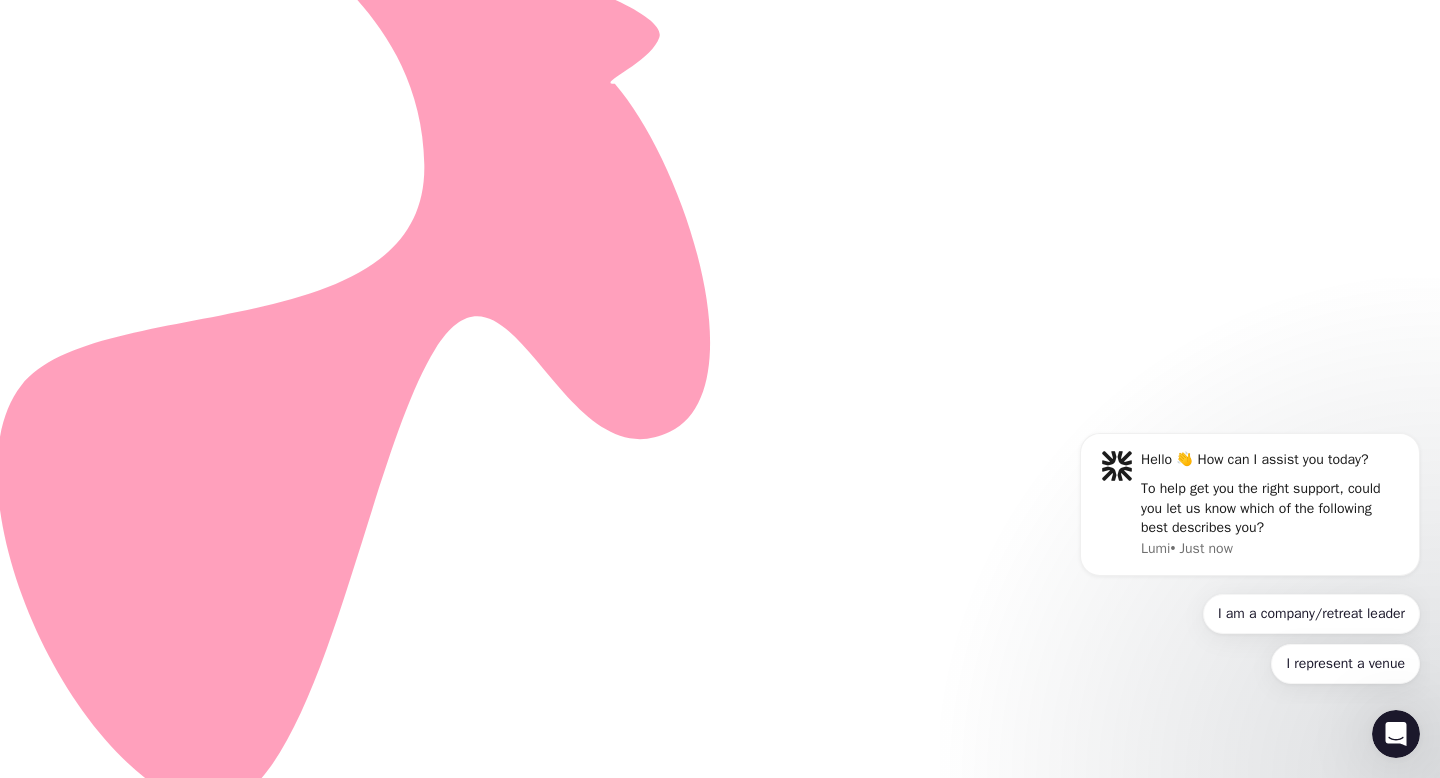 scroll, scrollTop: 29, scrollLeft: 0, axis: vertical 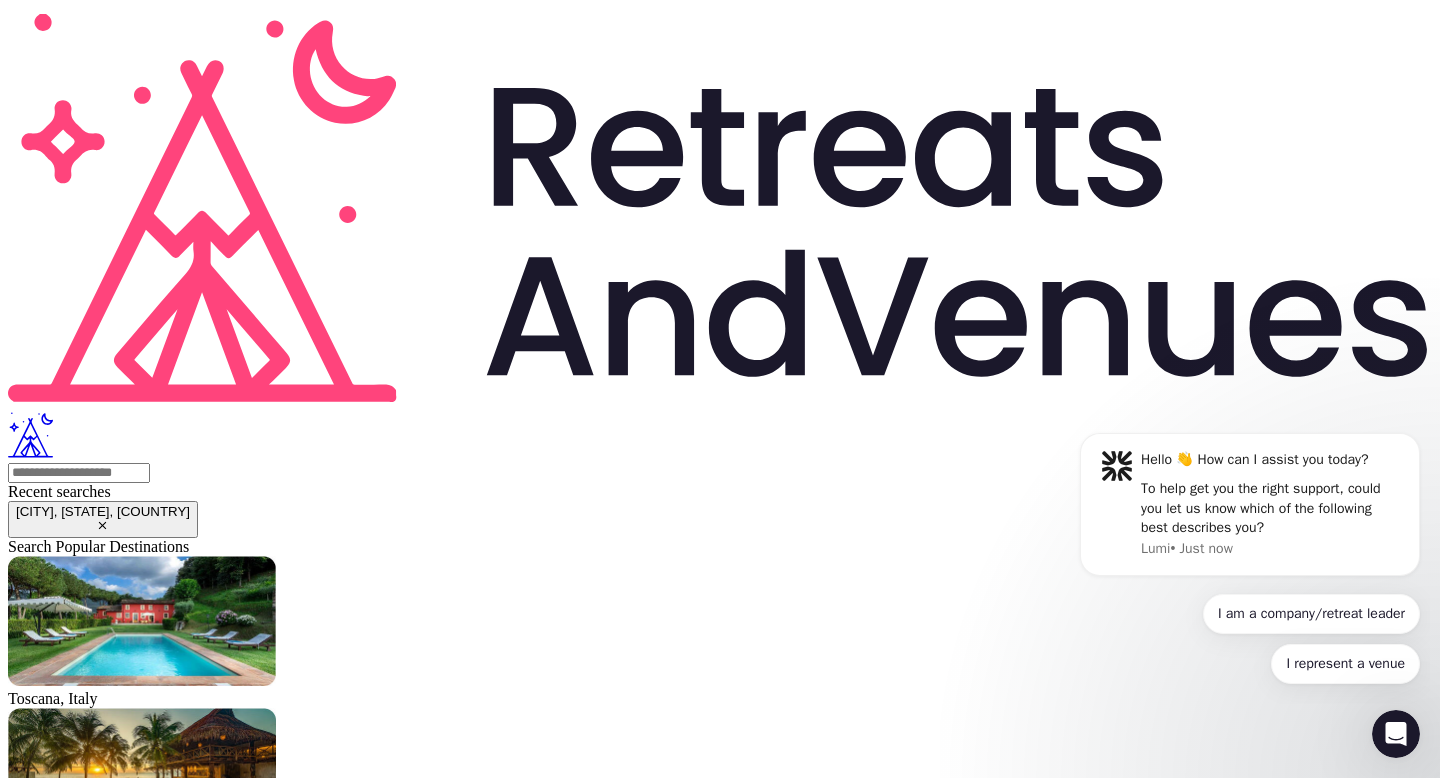 click at bounding box center (134, 2422) 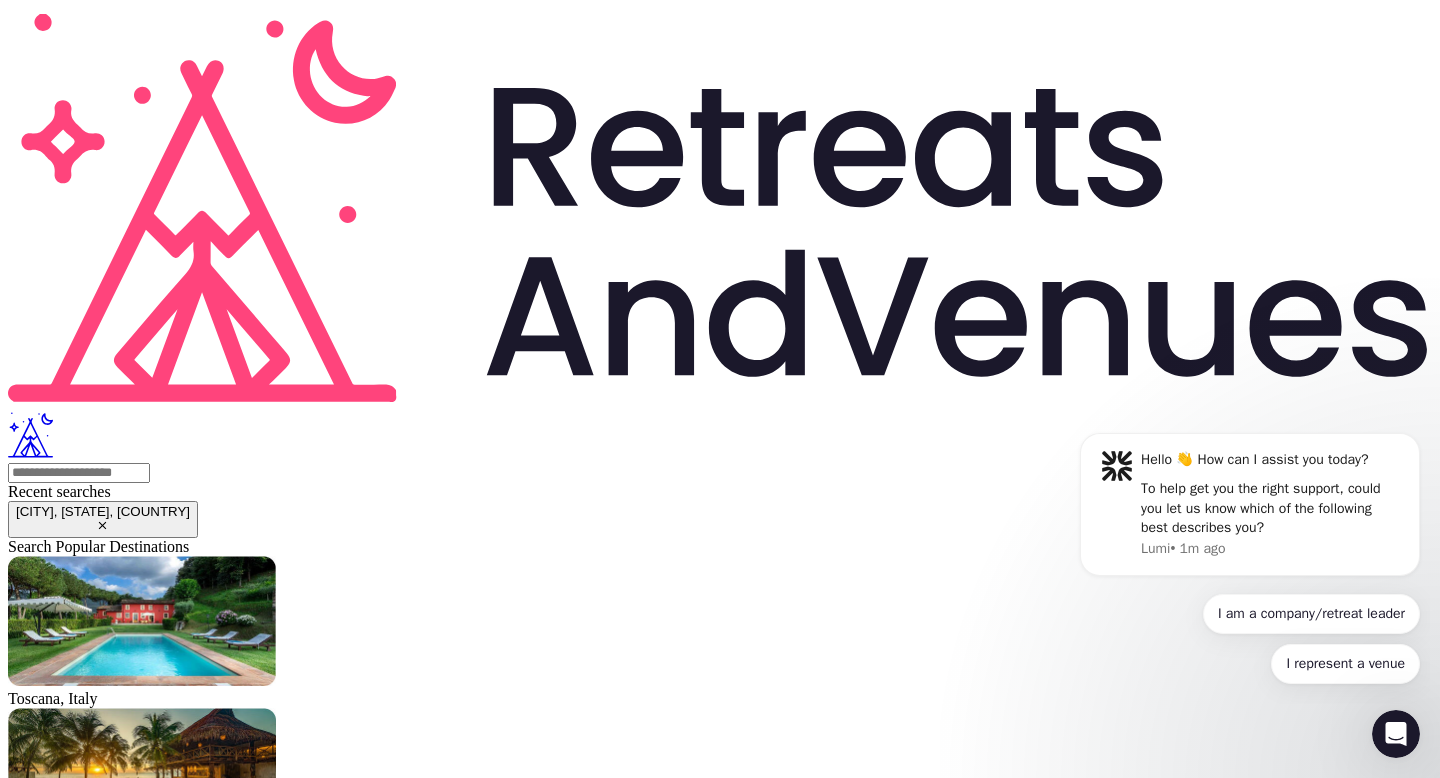scroll, scrollTop: 0, scrollLeft: 0, axis: both 